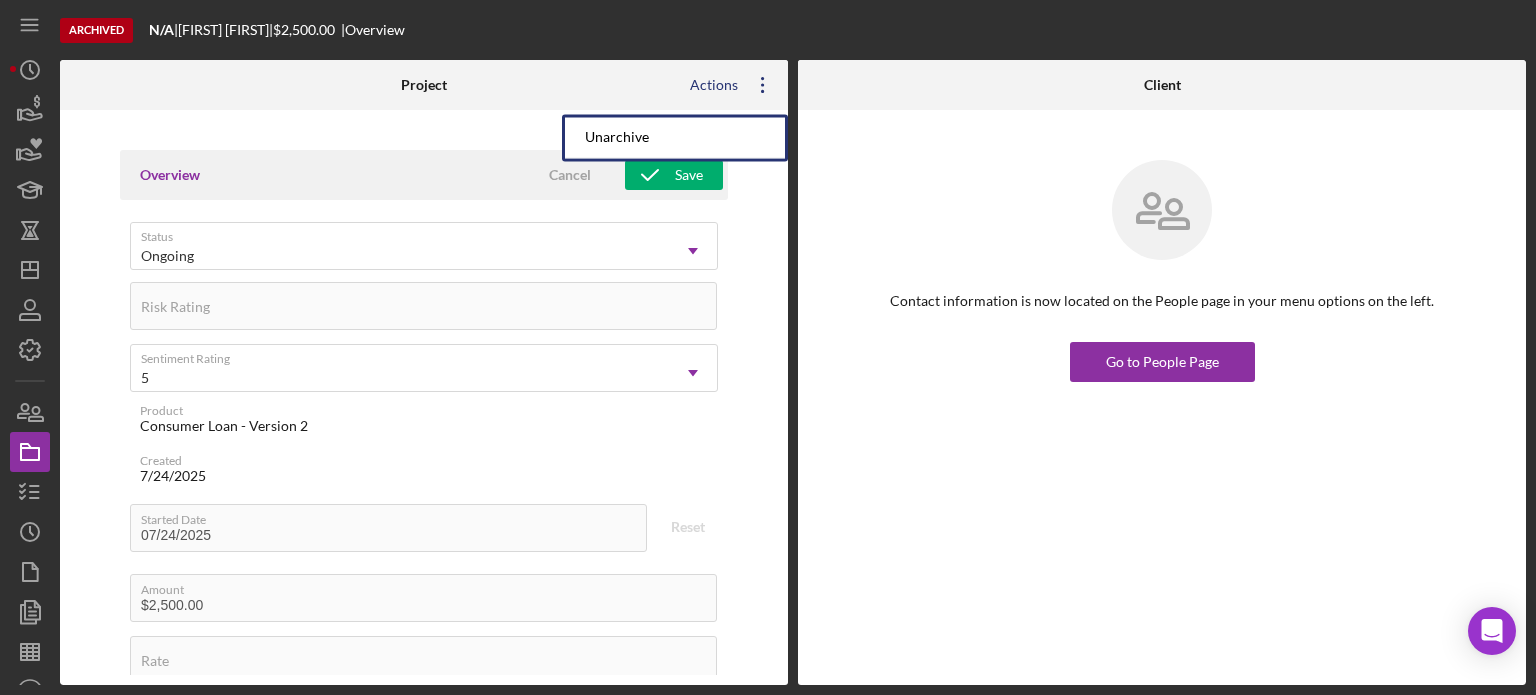 scroll, scrollTop: 0, scrollLeft: 0, axis: both 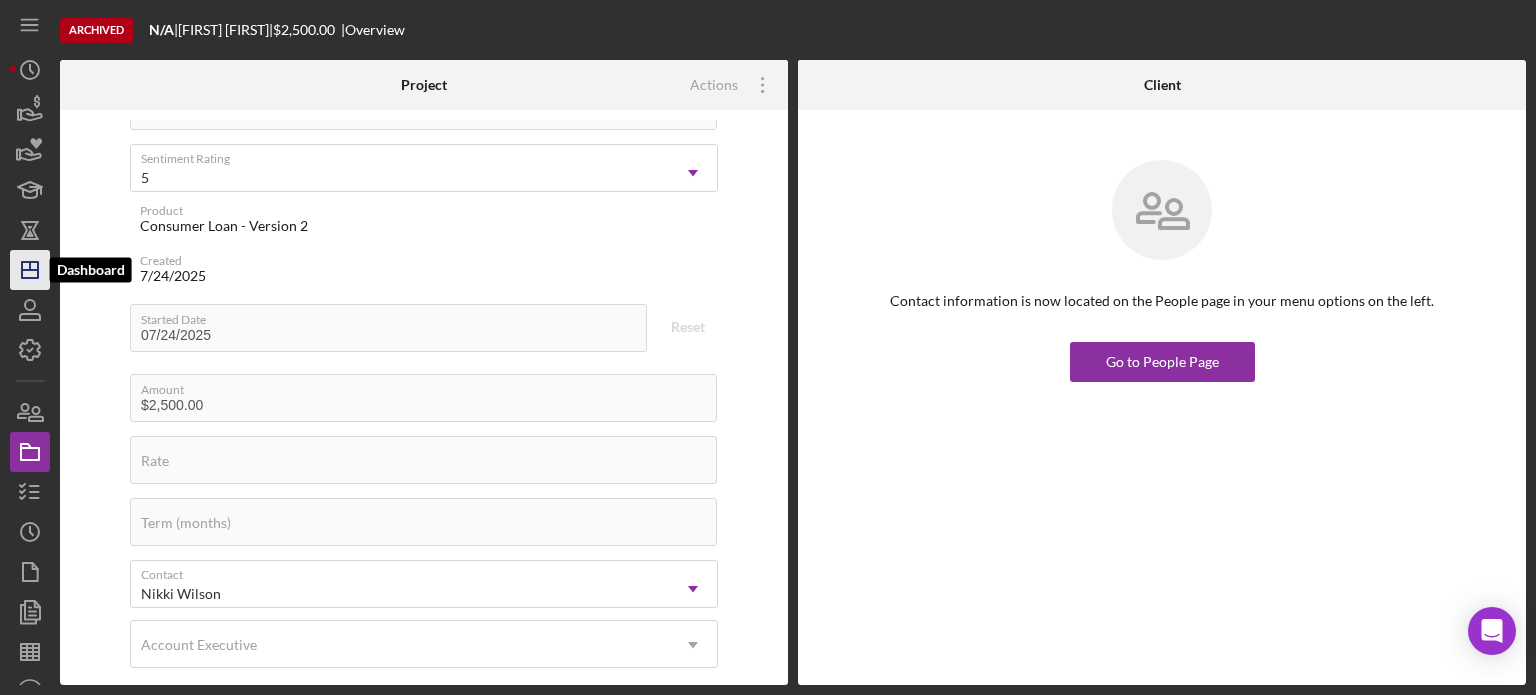 click on "Icon/Dashboard" 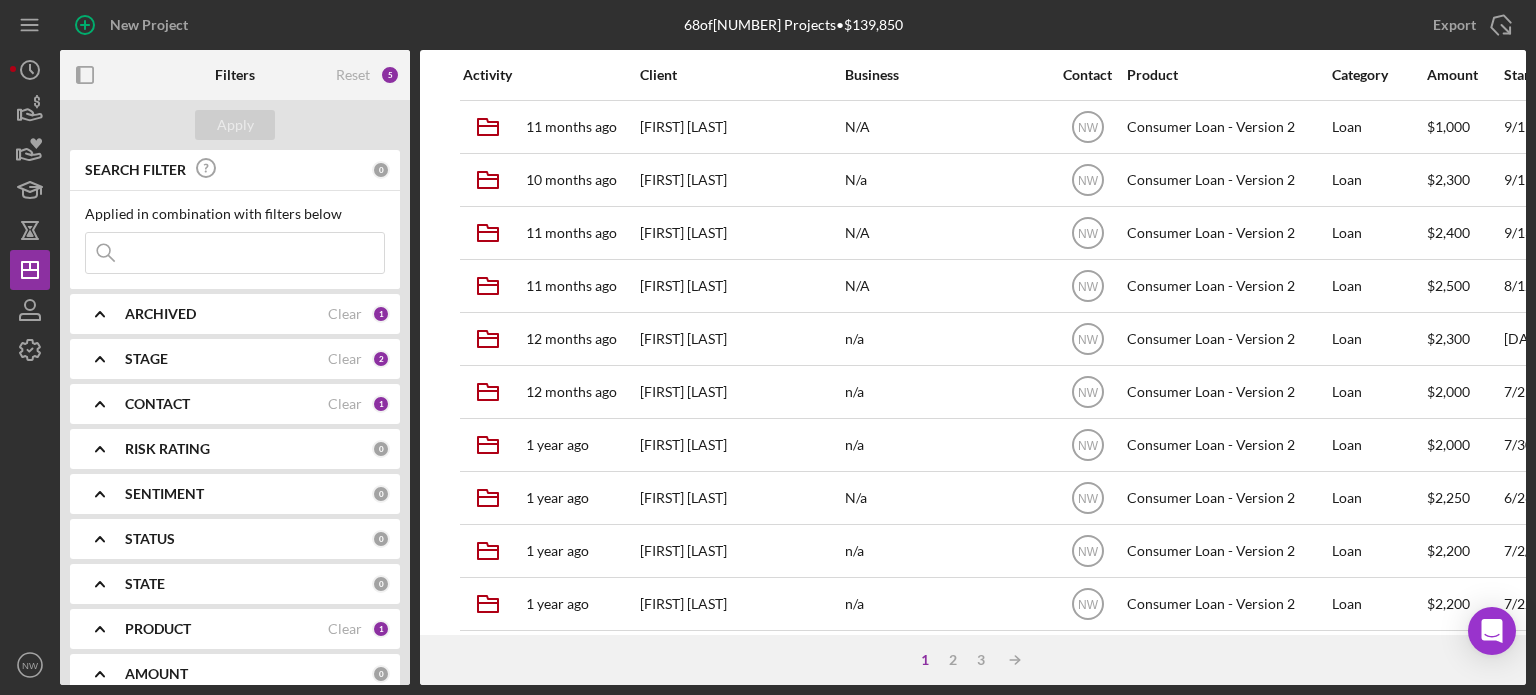 click on "Icon/Expander" 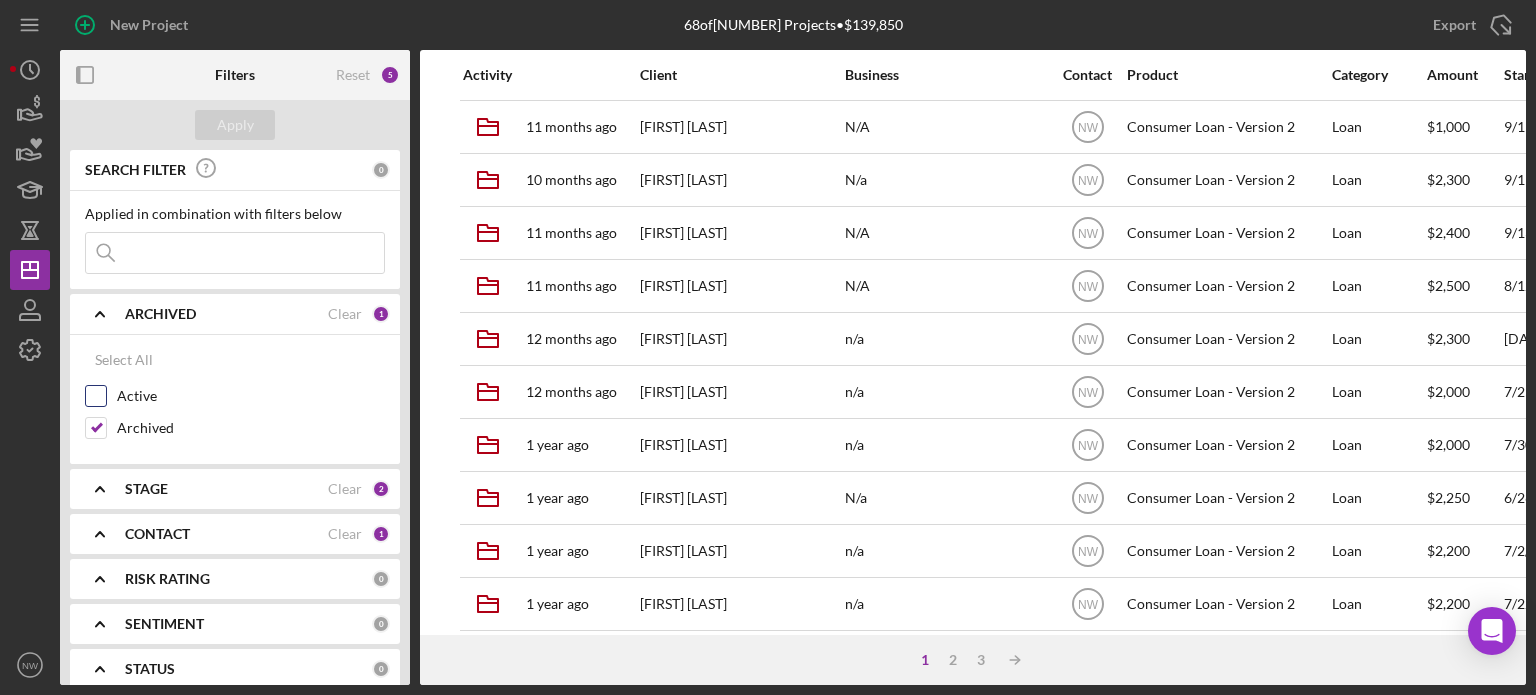 click on "Active" at bounding box center (96, 396) 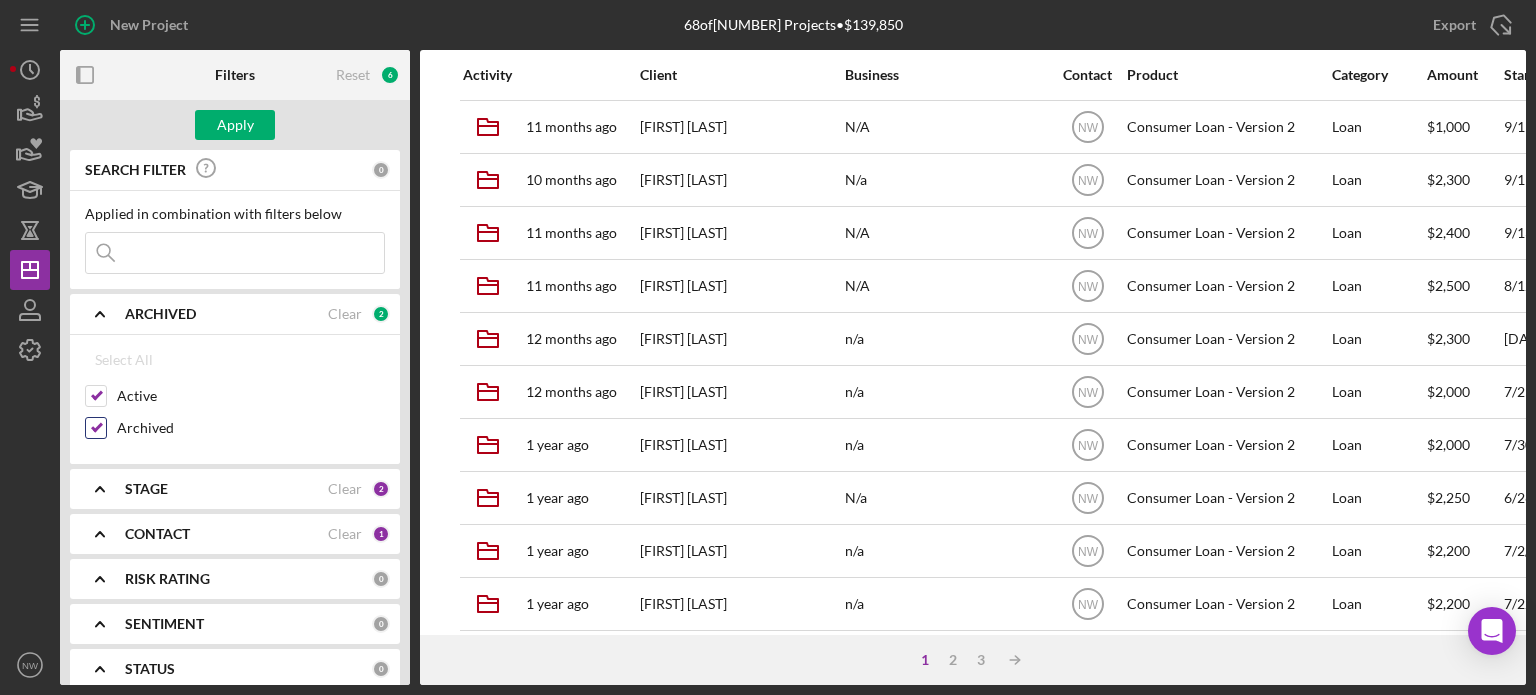 click on "Archived" at bounding box center [96, 428] 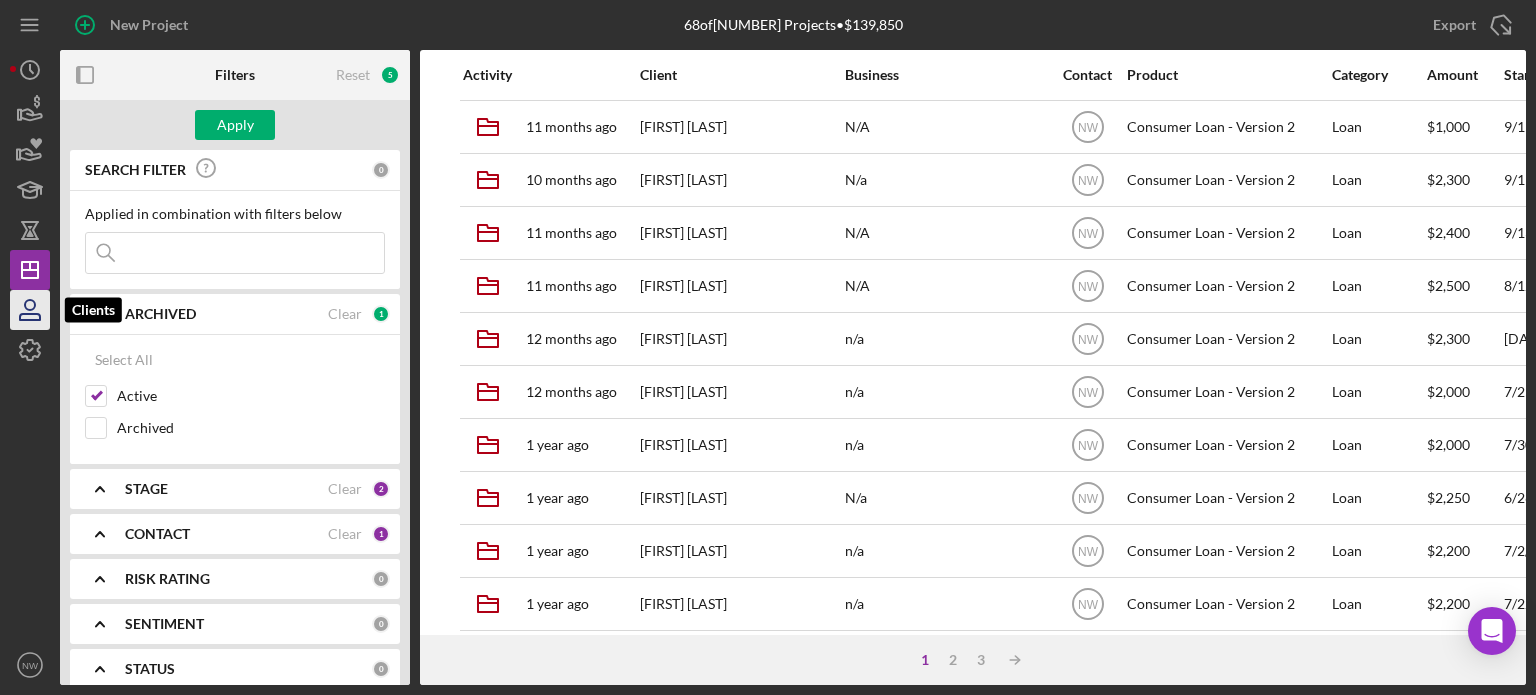 click 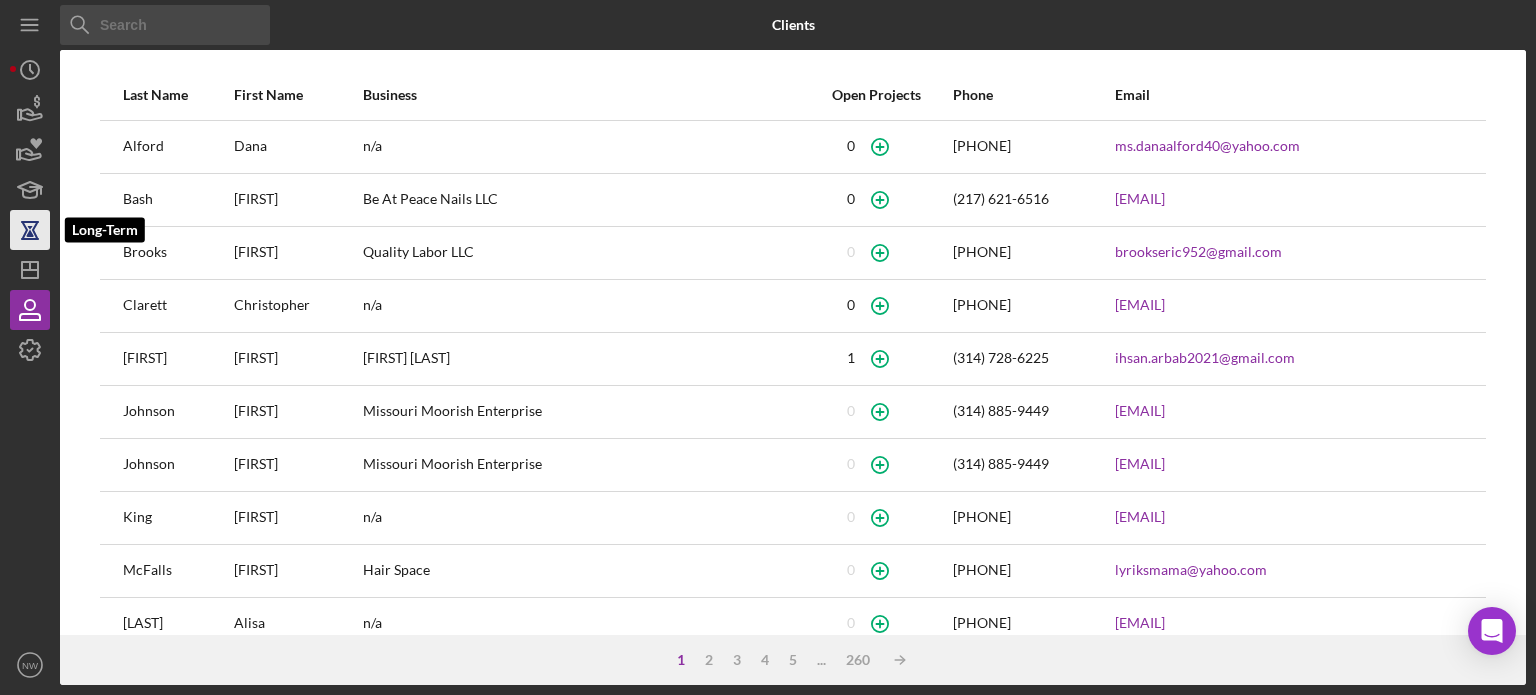 click 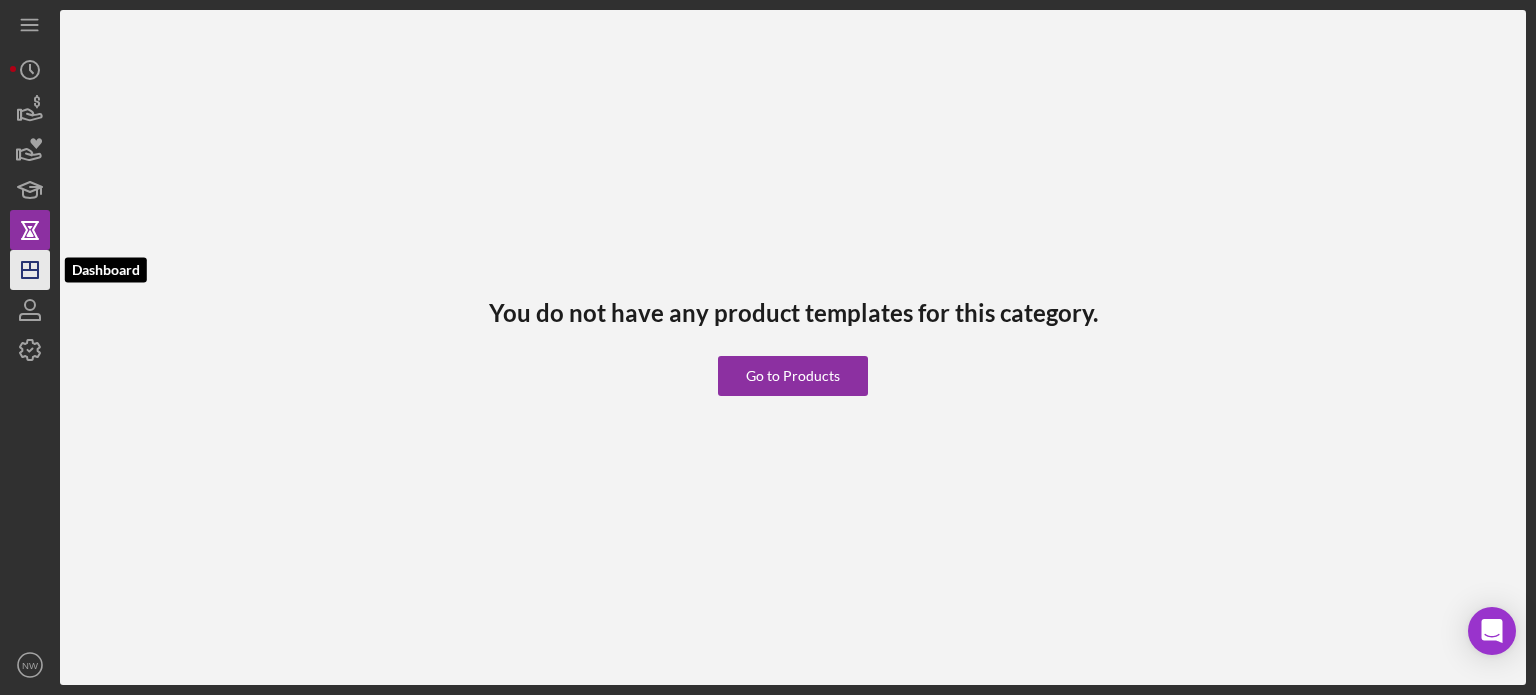 click on "Icon/Dashboard" 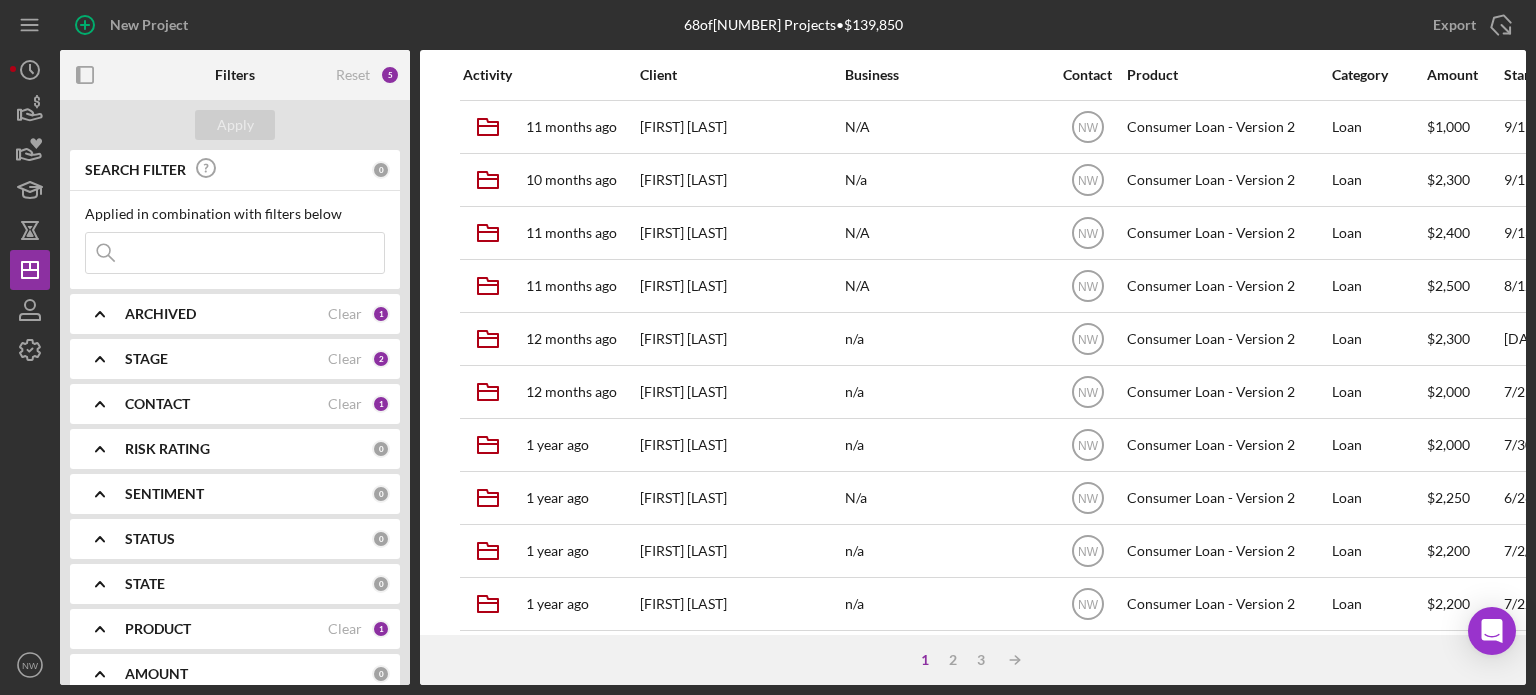 click on "Icon/Expander" 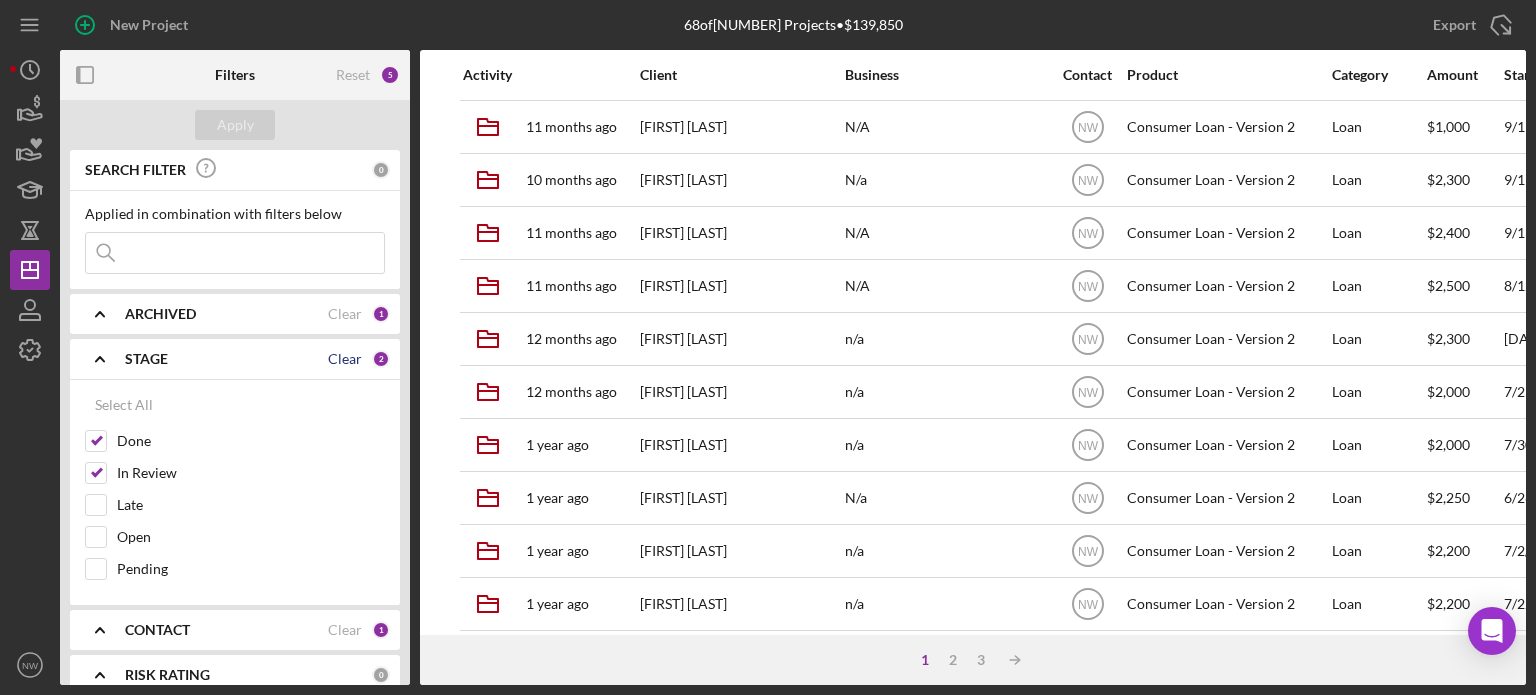 click on "Clear" at bounding box center [345, 359] 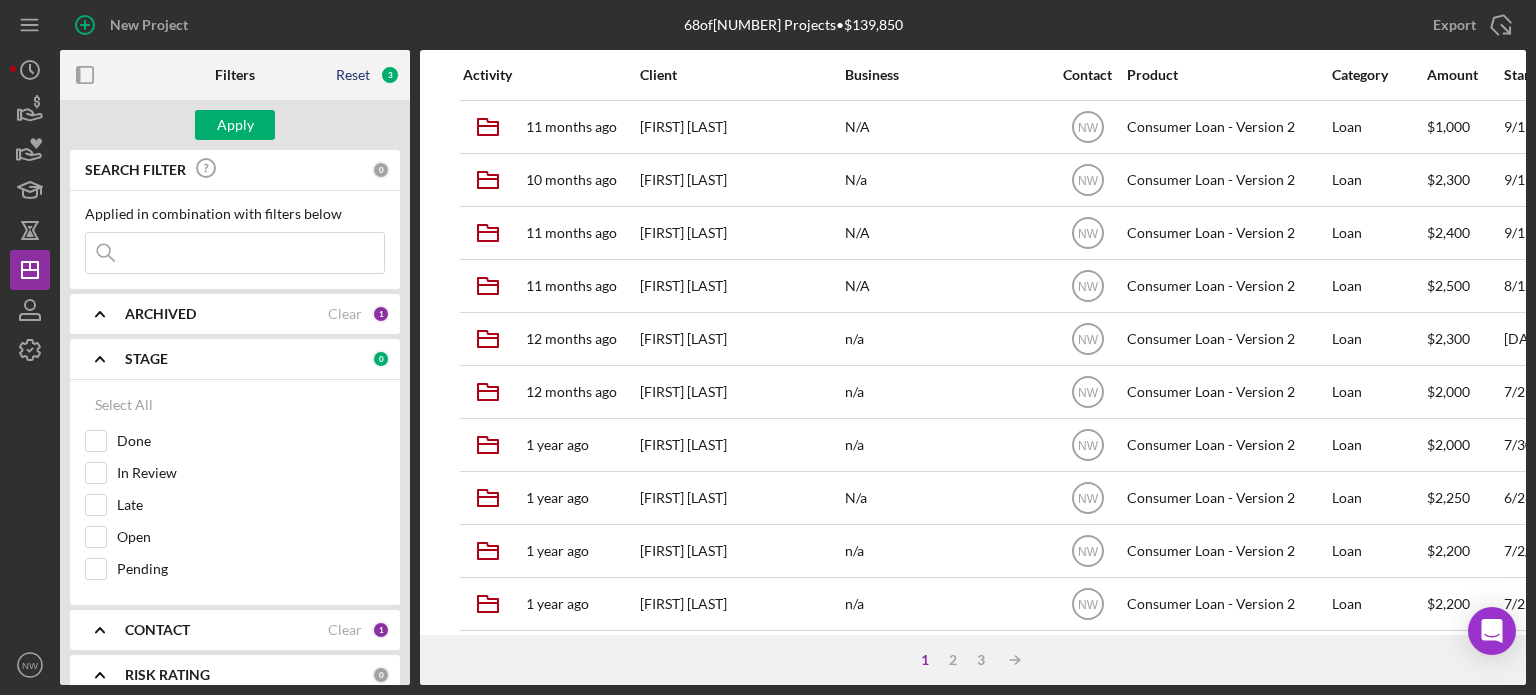 click on "Reset" at bounding box center (353, 75) 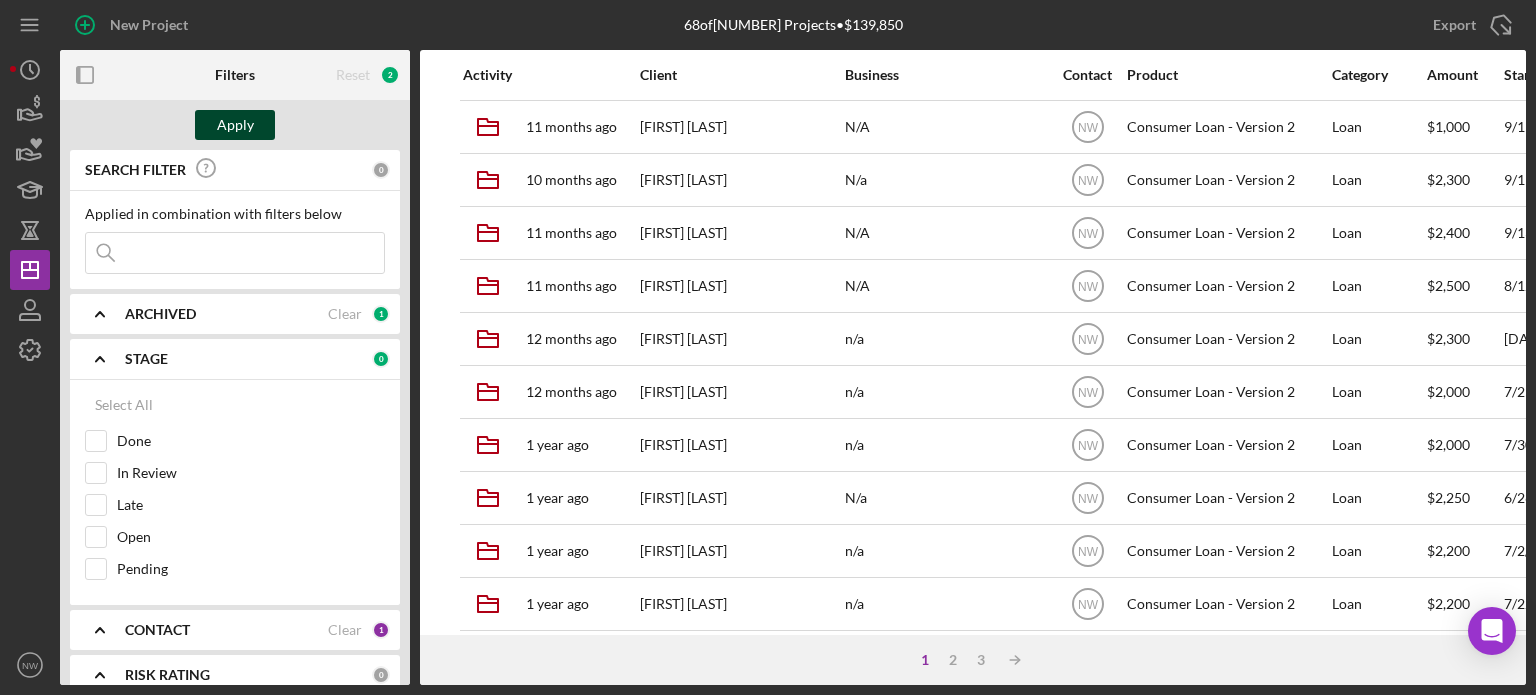 click on "Apply" at bounding box center [235, 125] 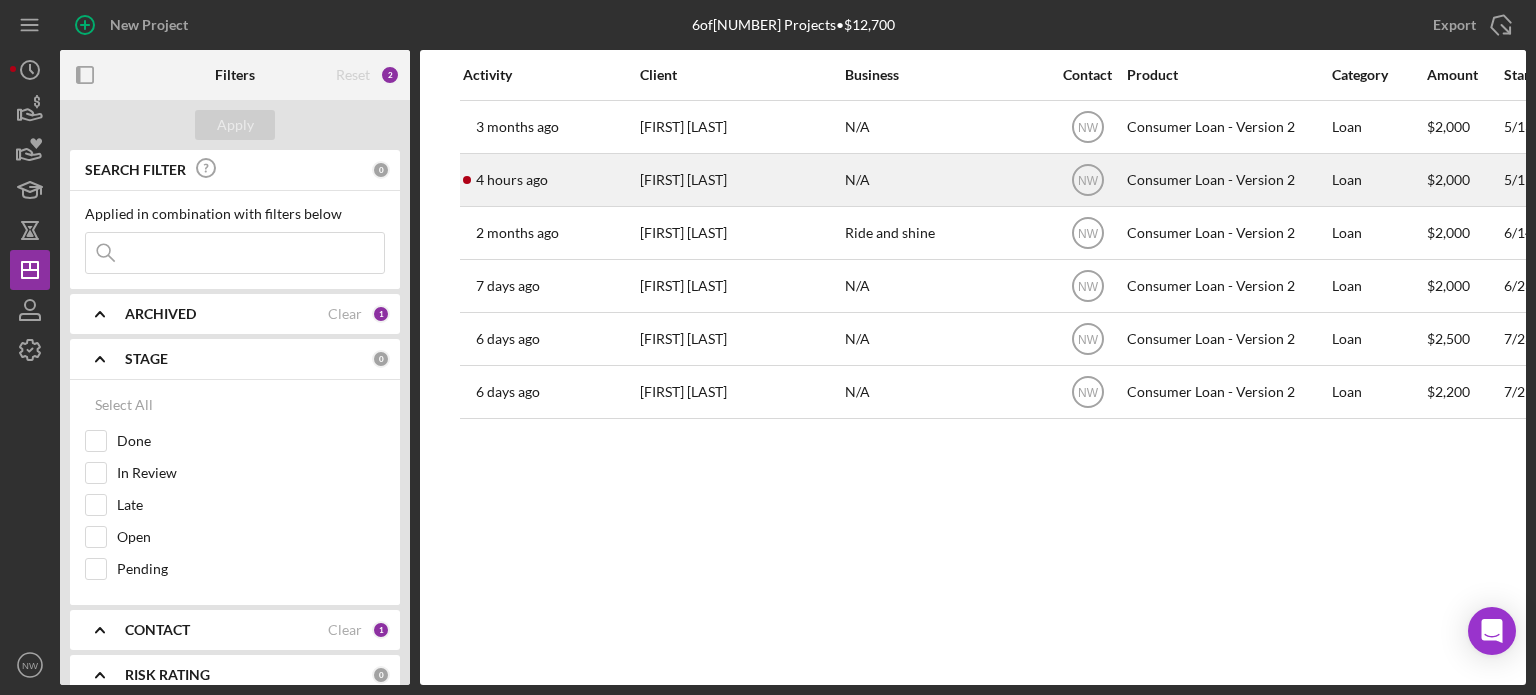 click on "[FIRST] [LAST]" at bounding box center [740, 180] 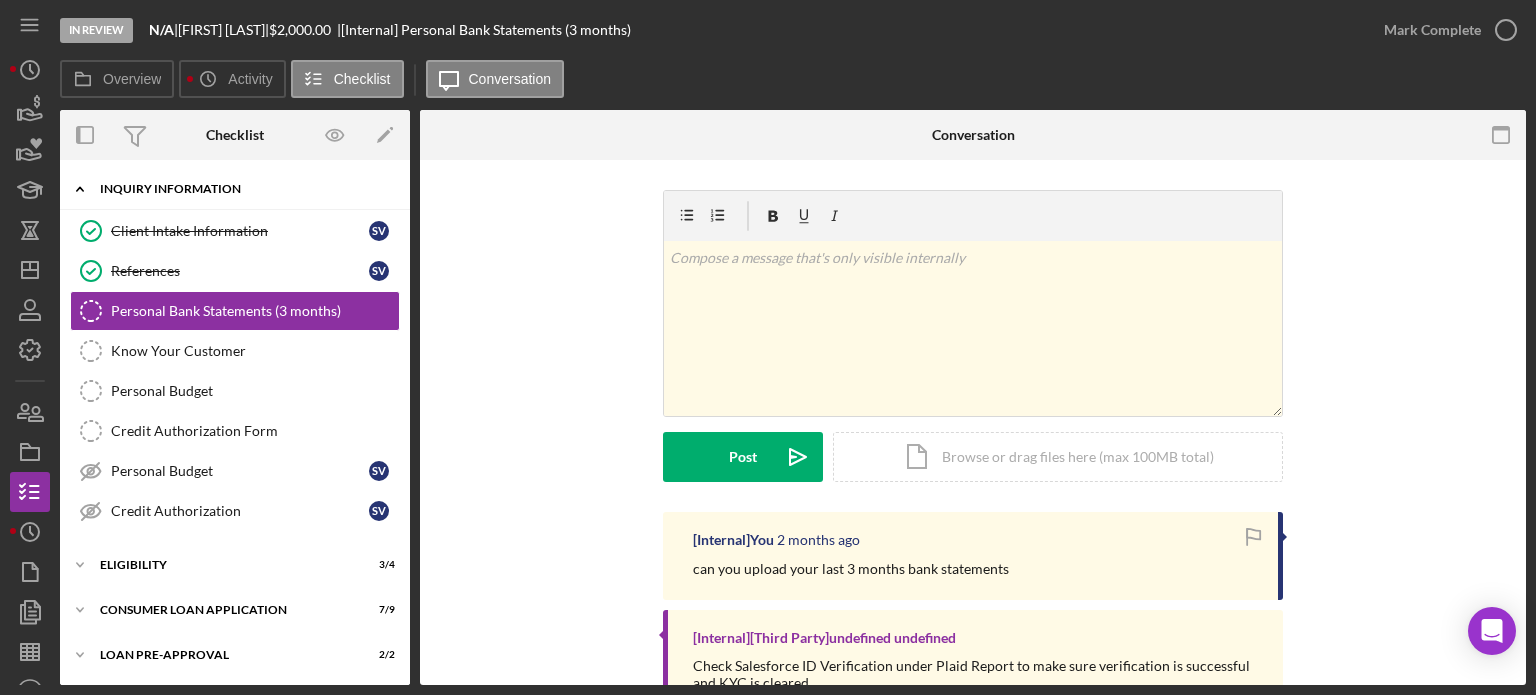 click on "Icon/Expander" 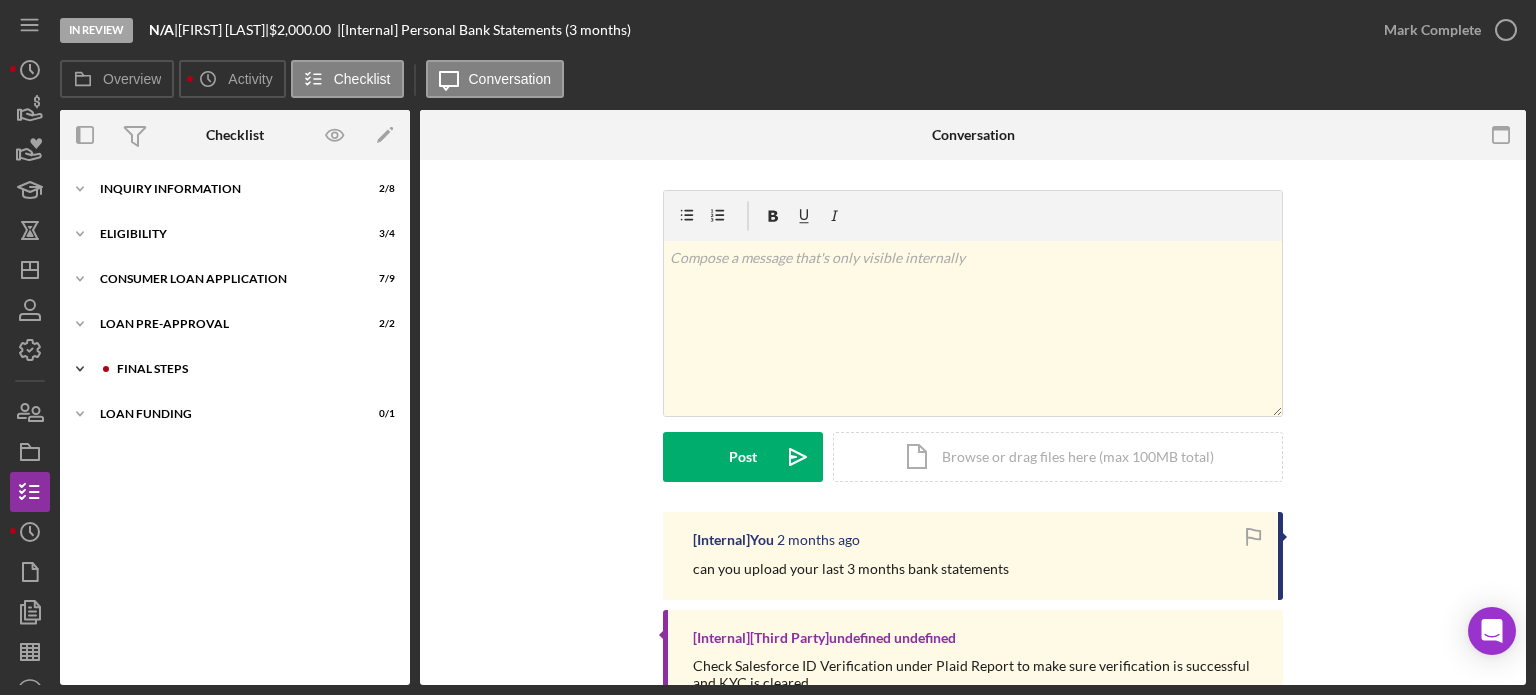 click 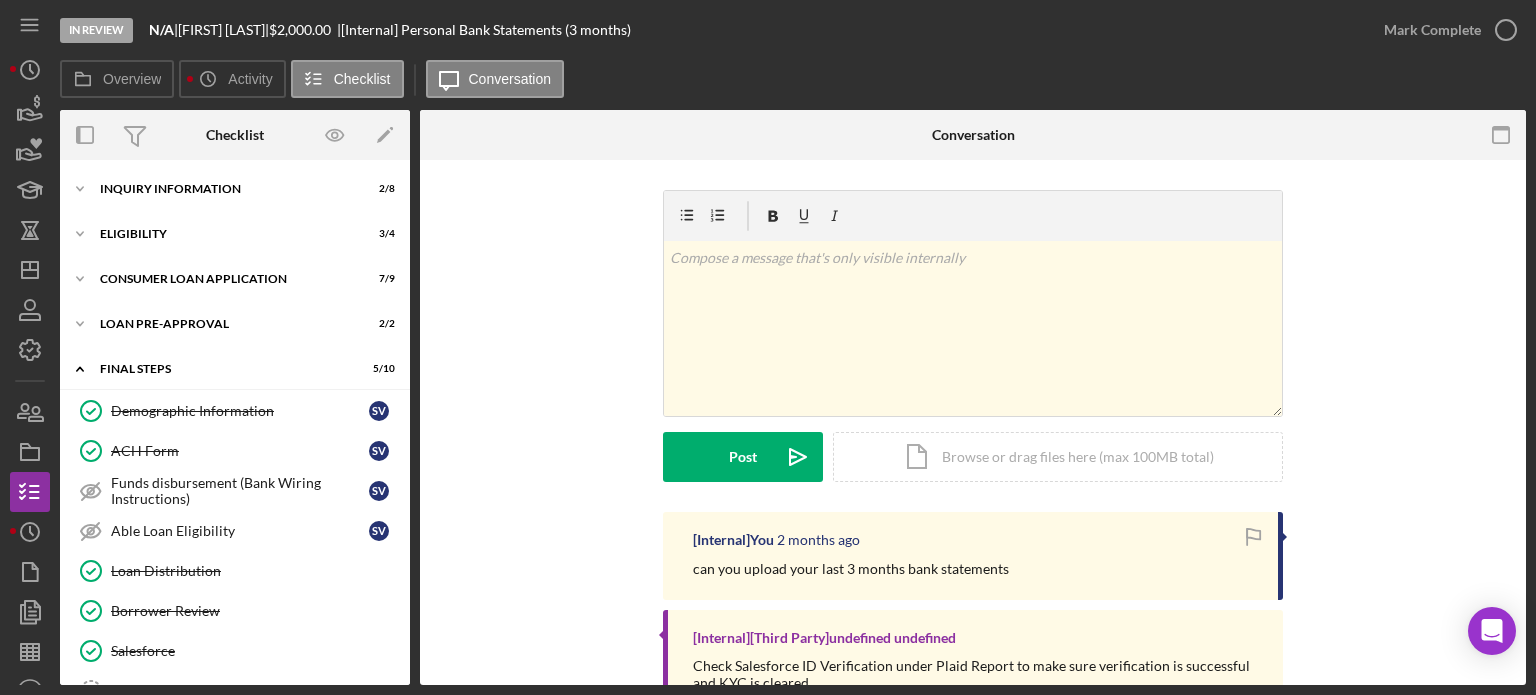 scroll, scrollTop: 166, scrollLeft: 0, axis: vertical 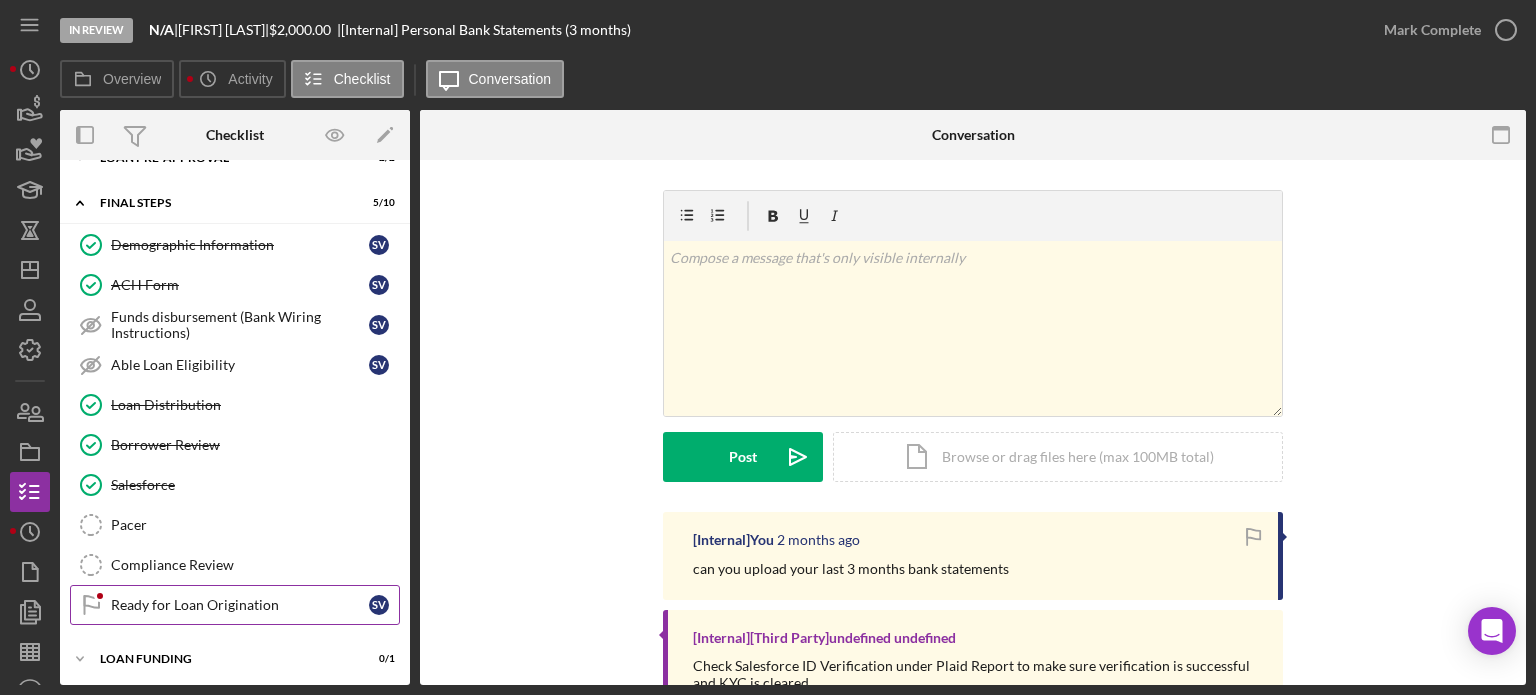 click on "Ready for Loan Origination" at bounding box center (240, 605) 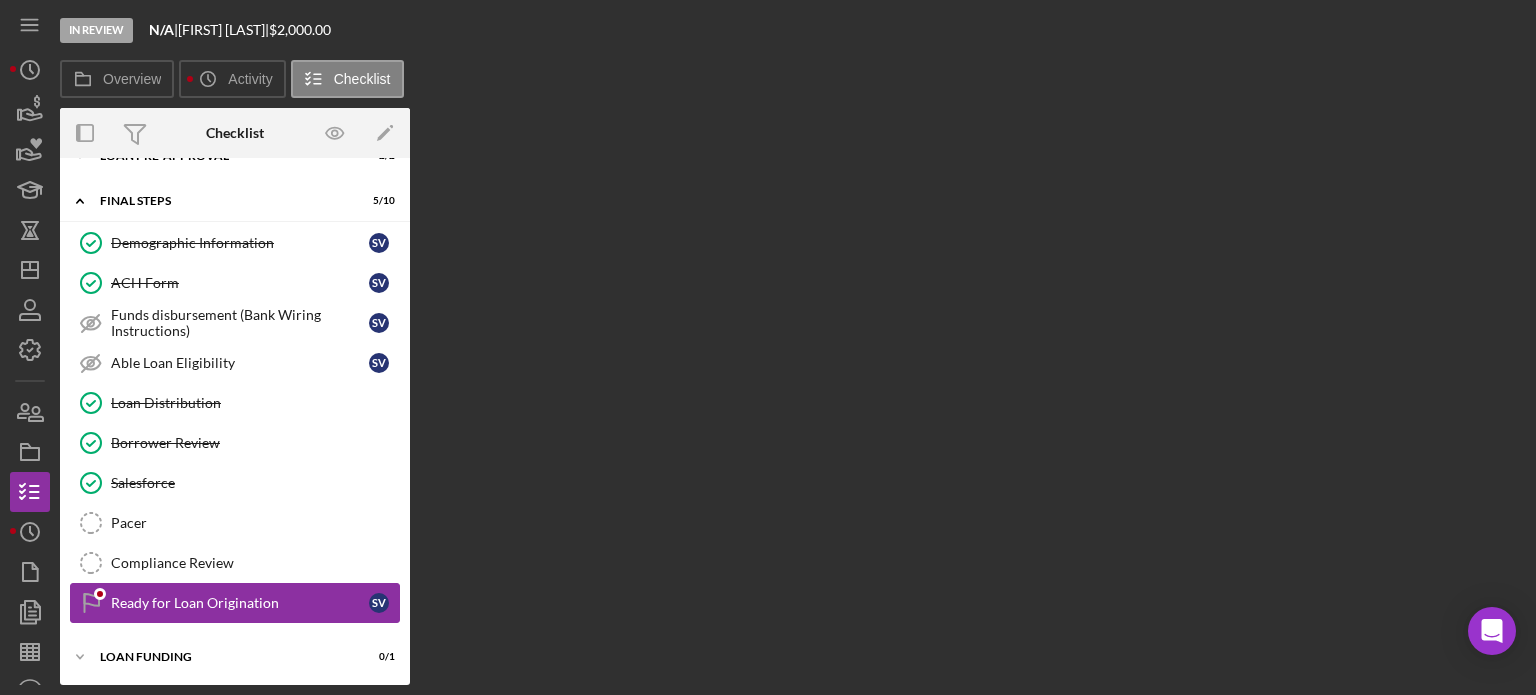 scroll, scrollTop: 166, scrollLeft: 0, axis: vertical 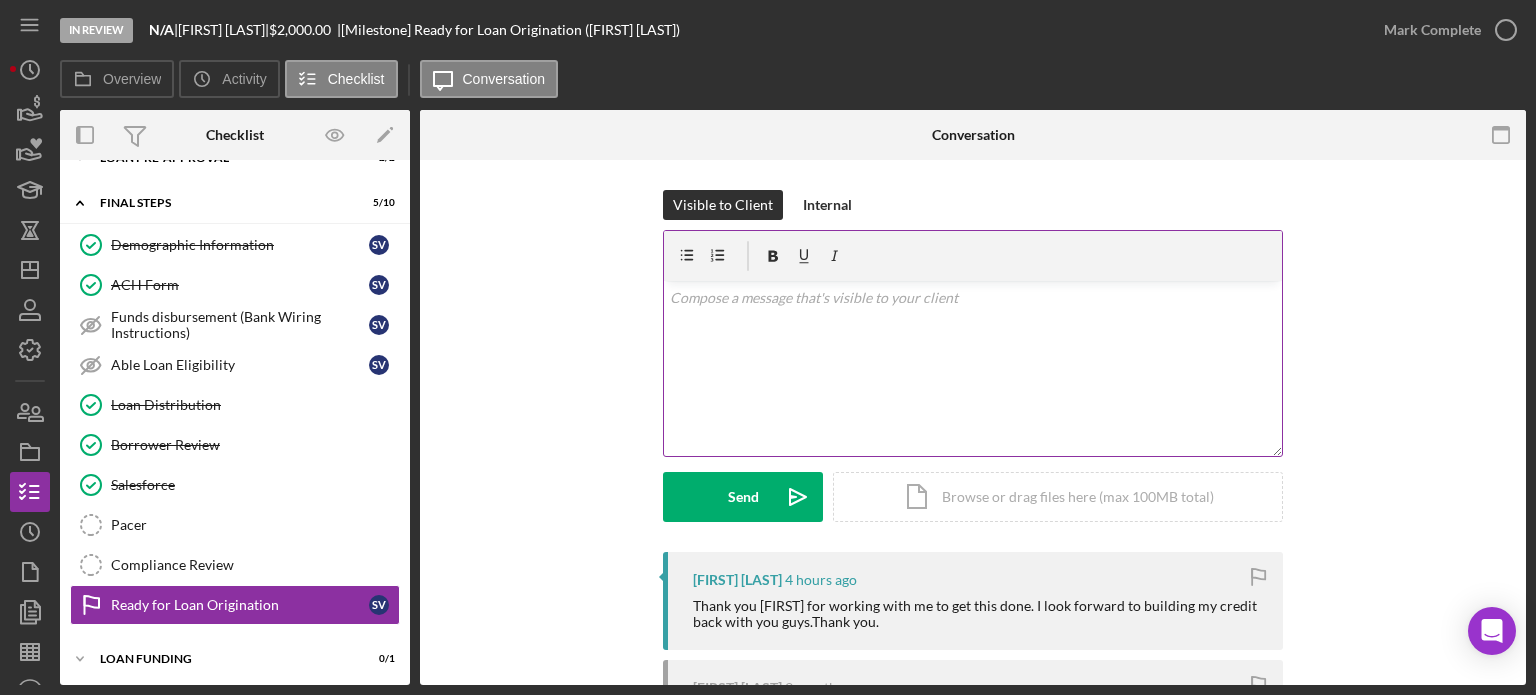 click on "v Color teal Color pink Remove color Add row above Add row below Add column before Add column after Merge cells Split cells Remove column Remove row Remove table" at bounding box center [973, 368] 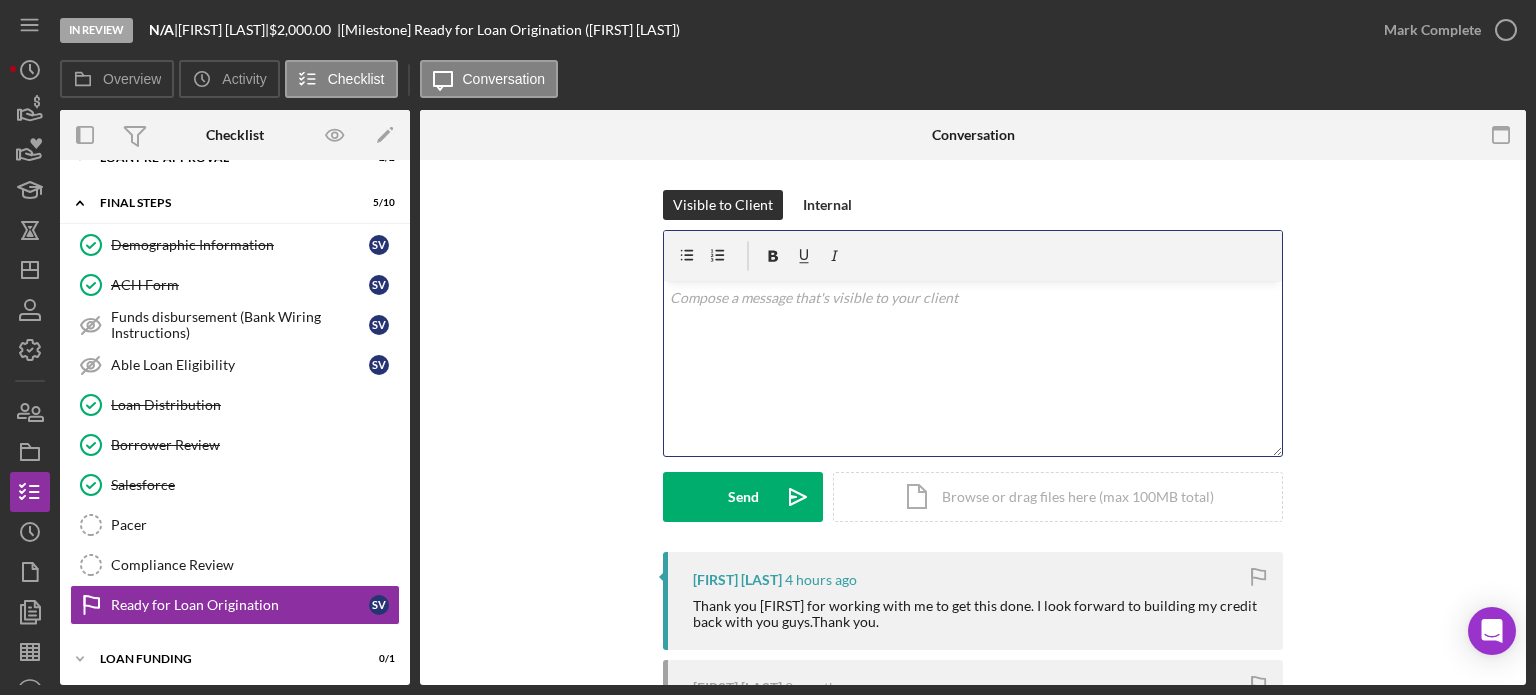 type 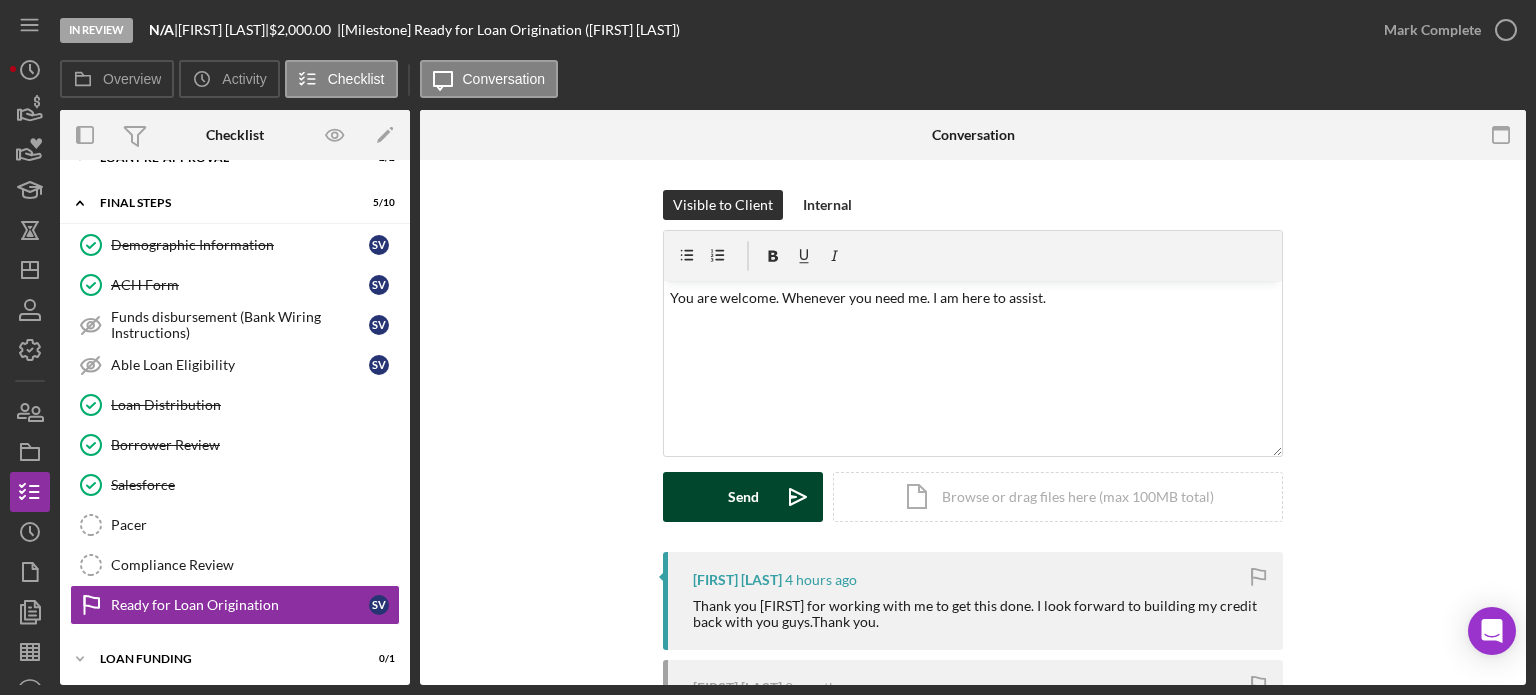 click on "Send Icon/icon-invite-send" at bounding box center (743, 497) 